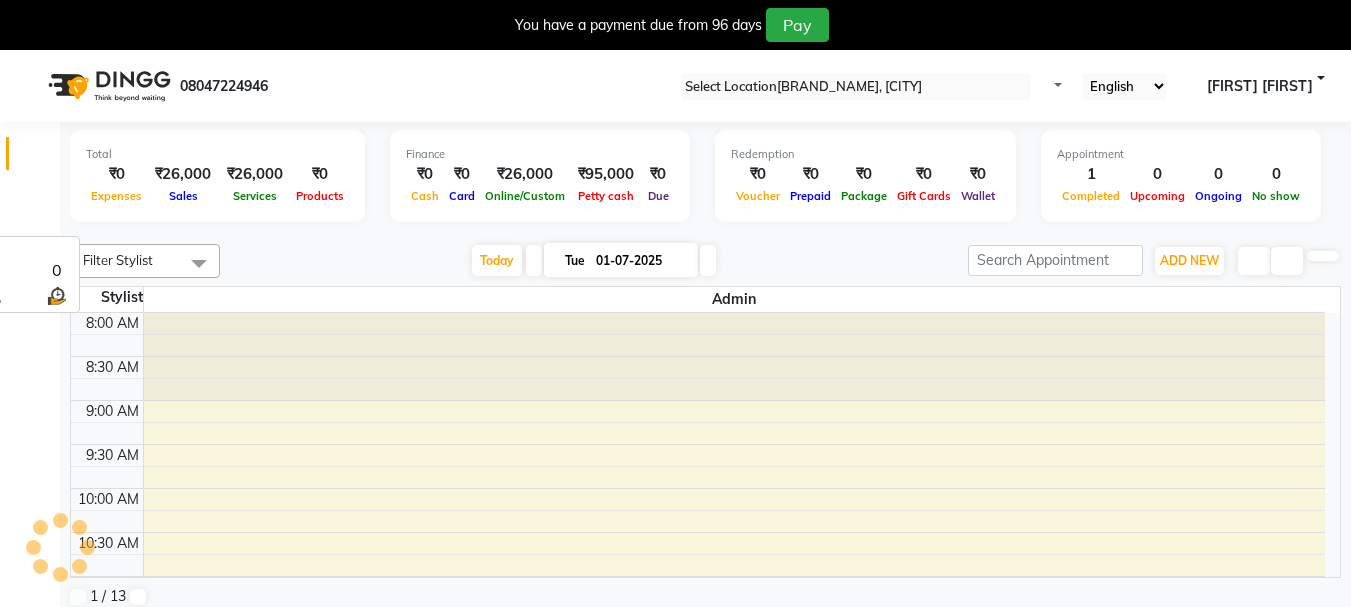 scroll, scrollTop: 0, scrollLeft: 0, axis: both 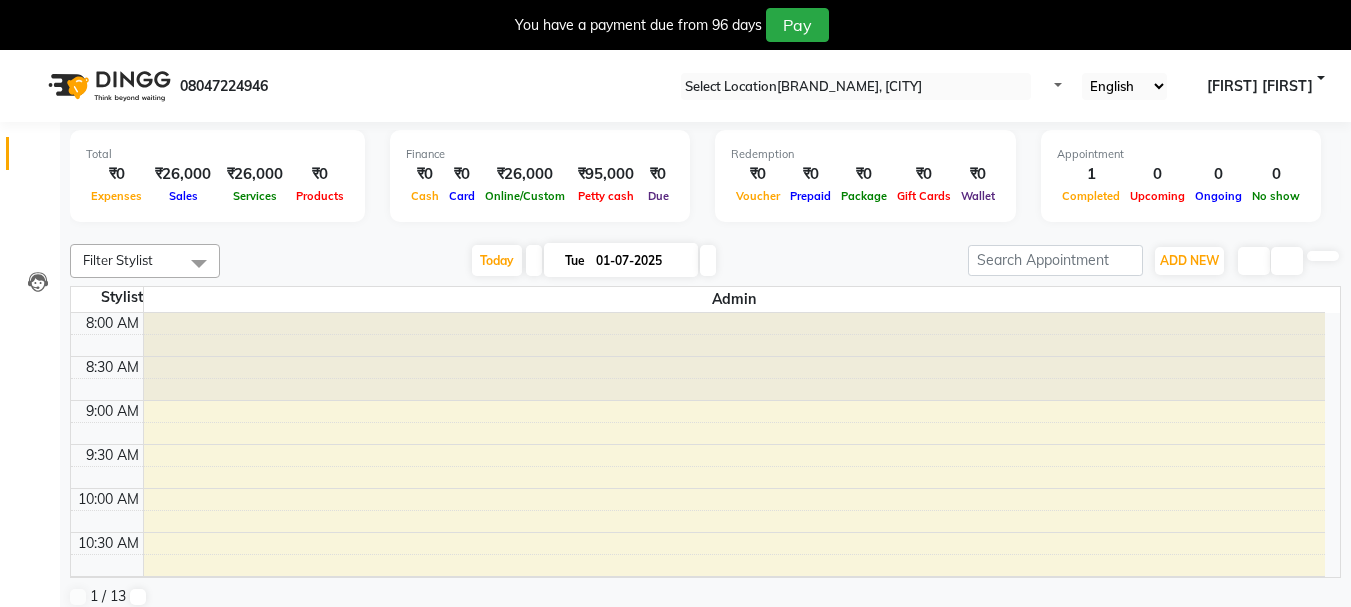 click at bounding box center (1335, 8) 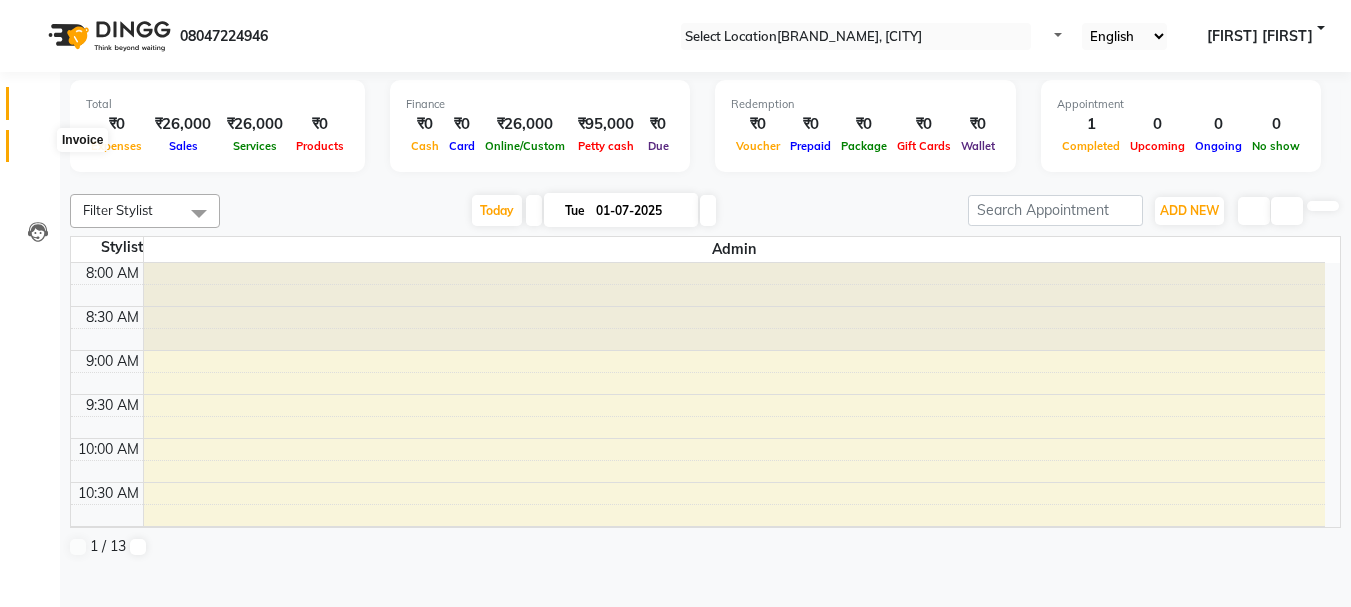 click at bounding box center [37, 151] 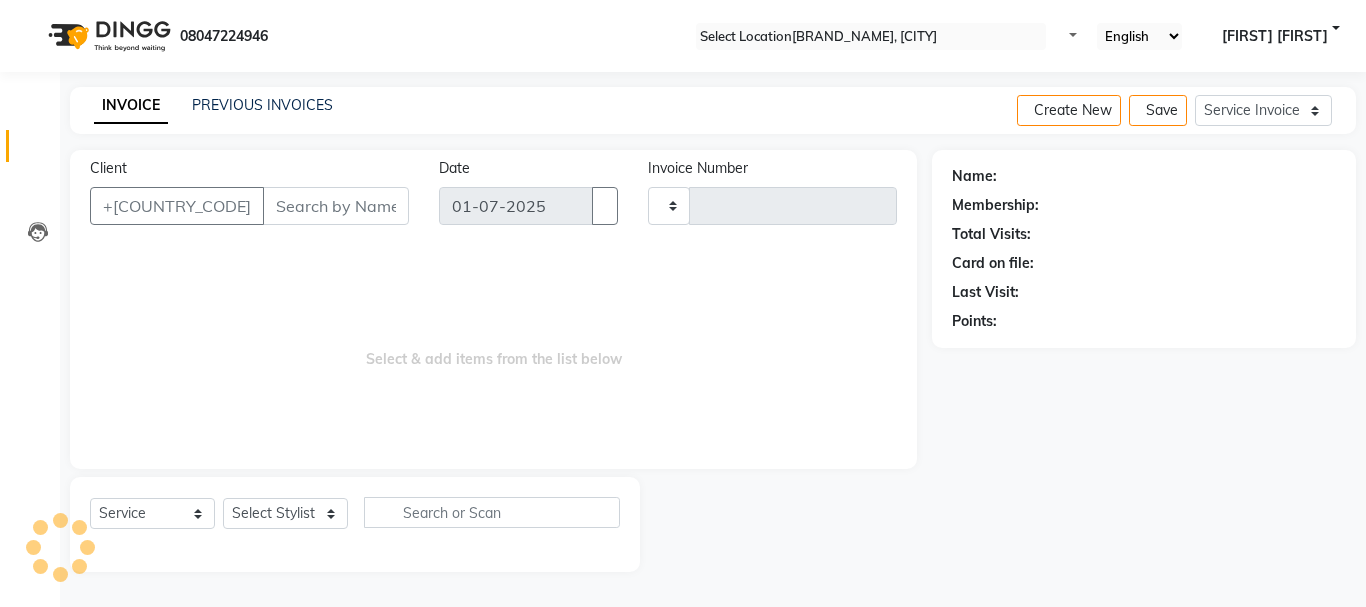 click on "Client" at bounding box center (336, 206) 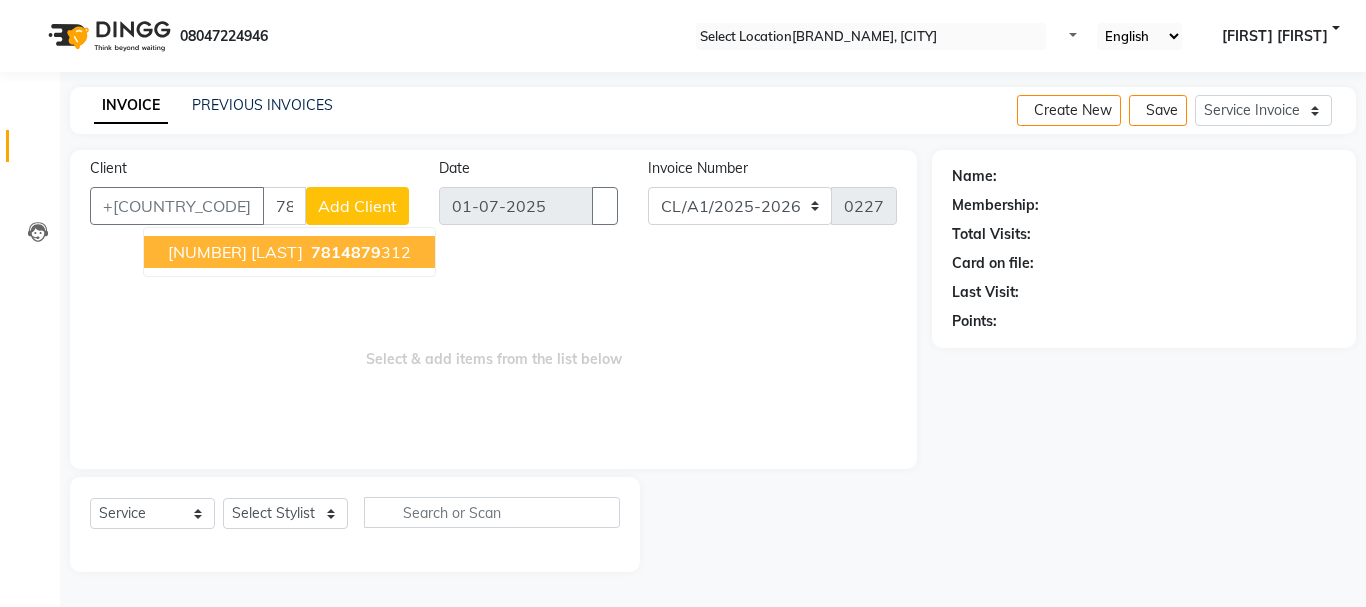 click on "[NUMBER] [LAST]" at bounding box center [235, 252] 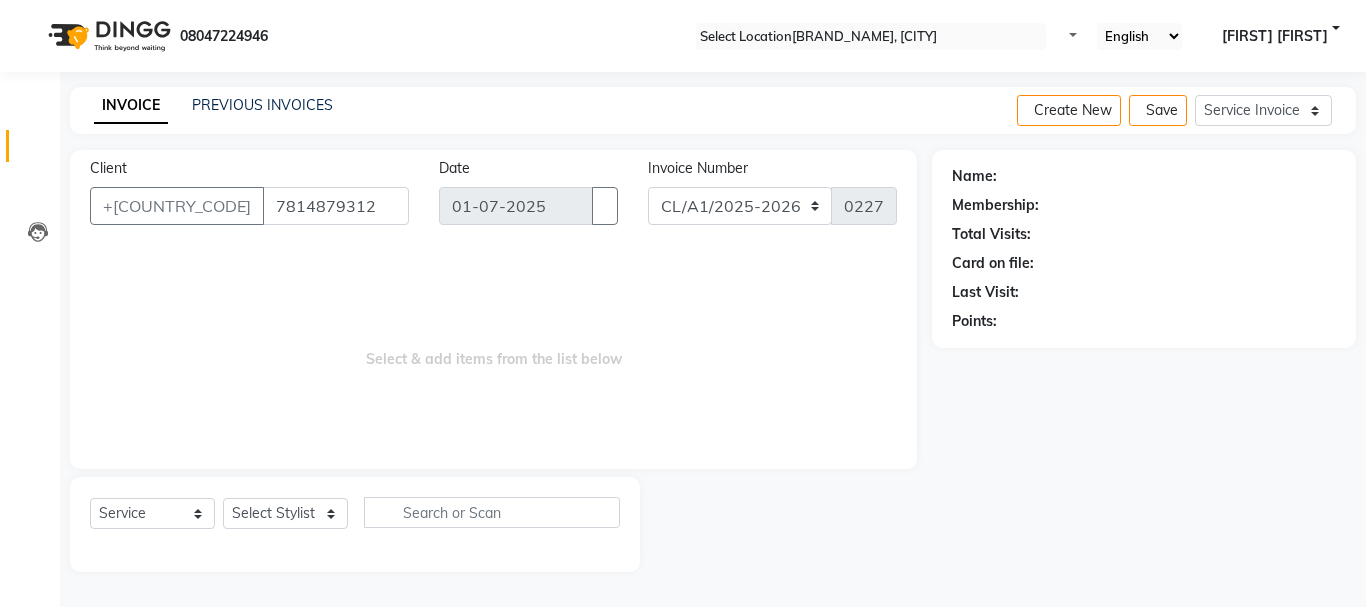 type on "7814879312" 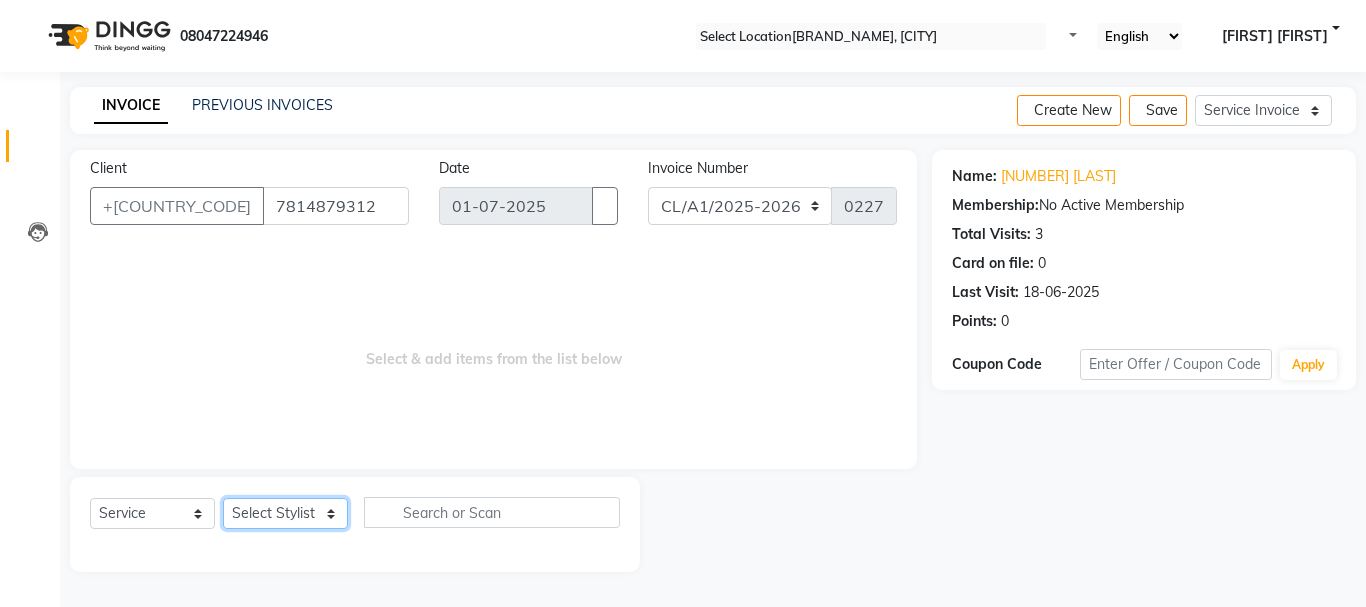 click on "Select Stylist Admin [FIRST] [FIRST] [FIRST] [FIRST] [FIRST] [FIRST] [FIRST] [FIRST] [FIRST] [FIRST] [FIRST] [FIRST]" at bounding box center [285, 513] 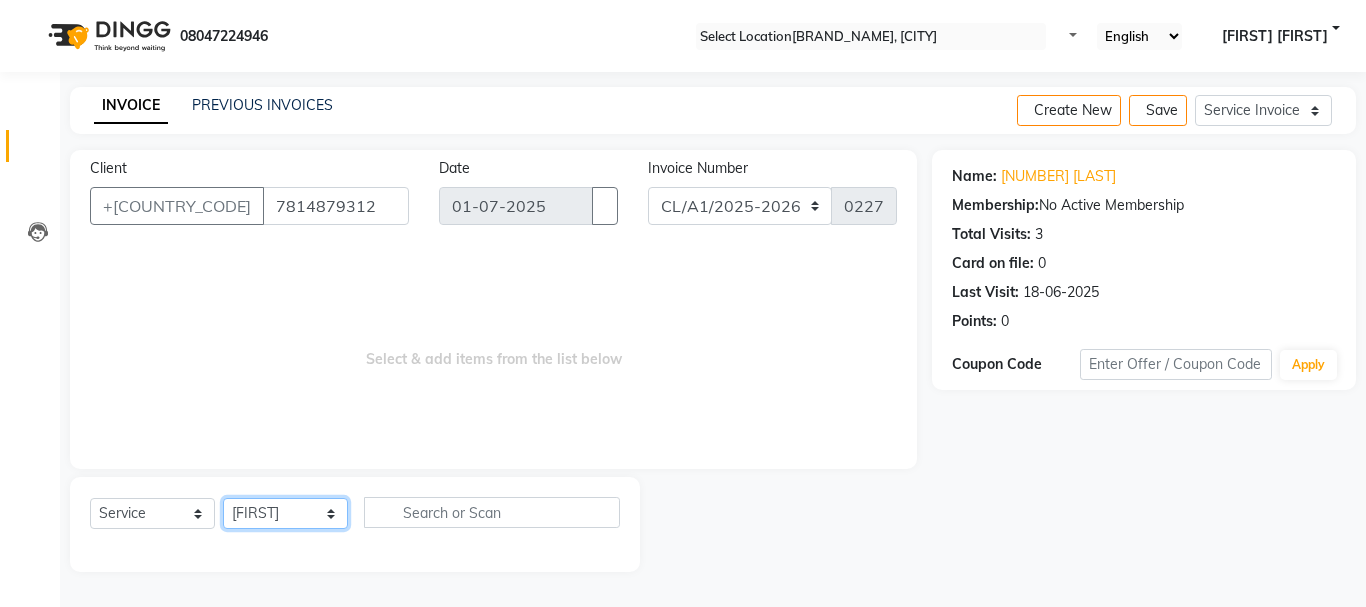 click on "Select Stylist Admin [FIRST] [FIRST] [FIRST] [FIRST] [FIRST] [FIRST] [FIRST] [FIRST] [FIRST] [FIRST] [FIRST] [FIRST]" at bounding box center [285, 513] 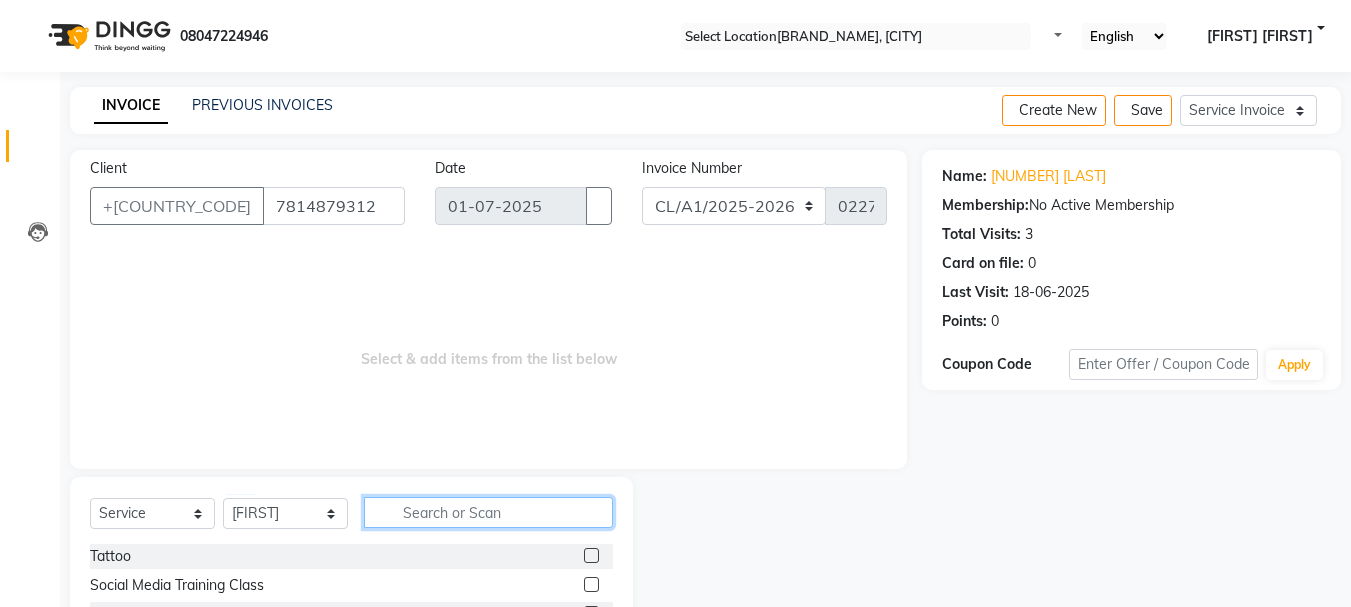 click at bounding box center [488, 512] 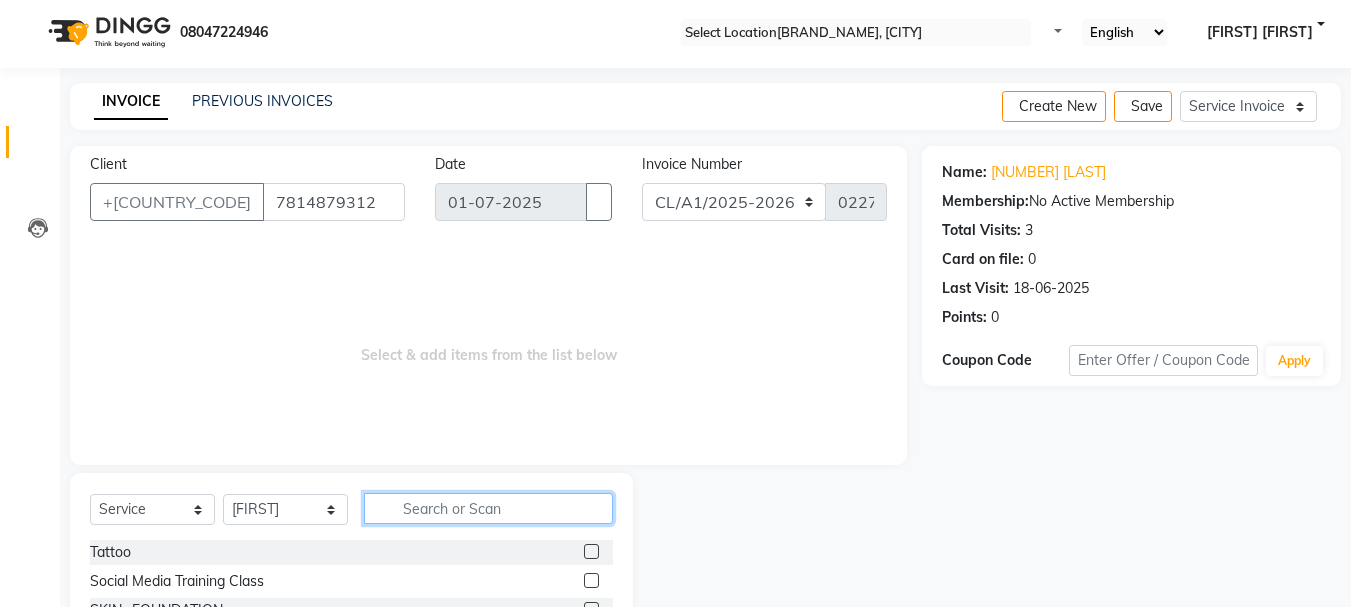scroll, scrollTop: 0, scrollLeft: 0, axis: both 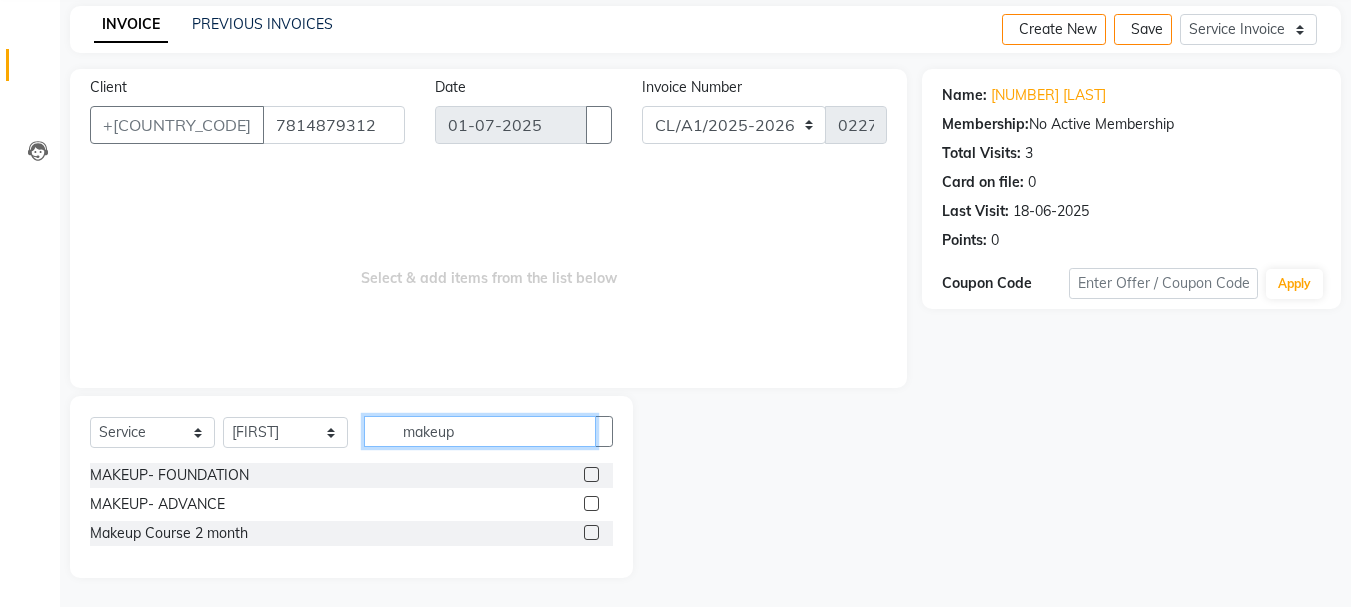 type on "makeup" 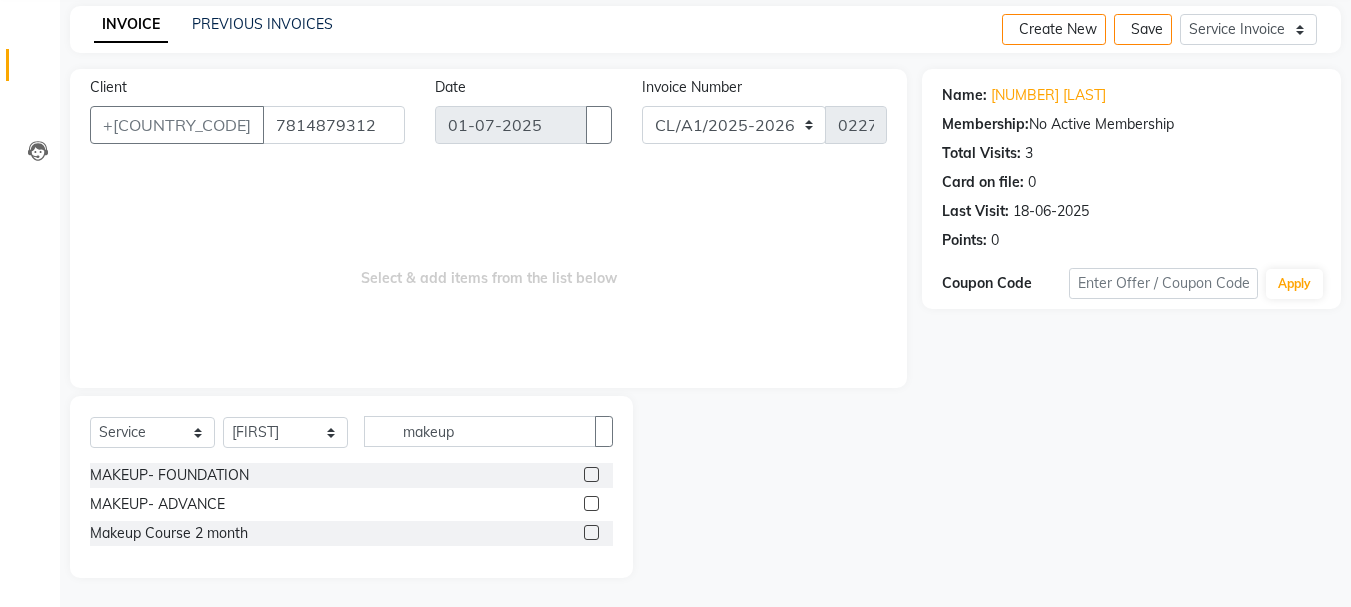 click at bounding box center [591, 503] 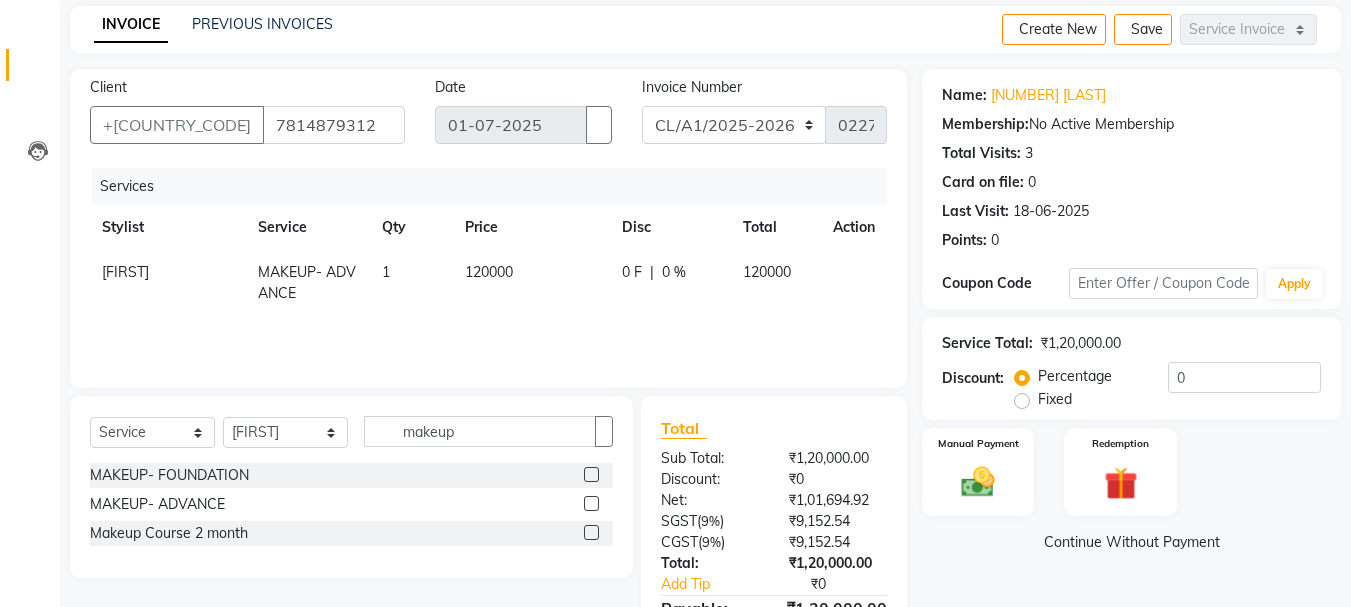 click on "120000" at bounding box center (531, 283) 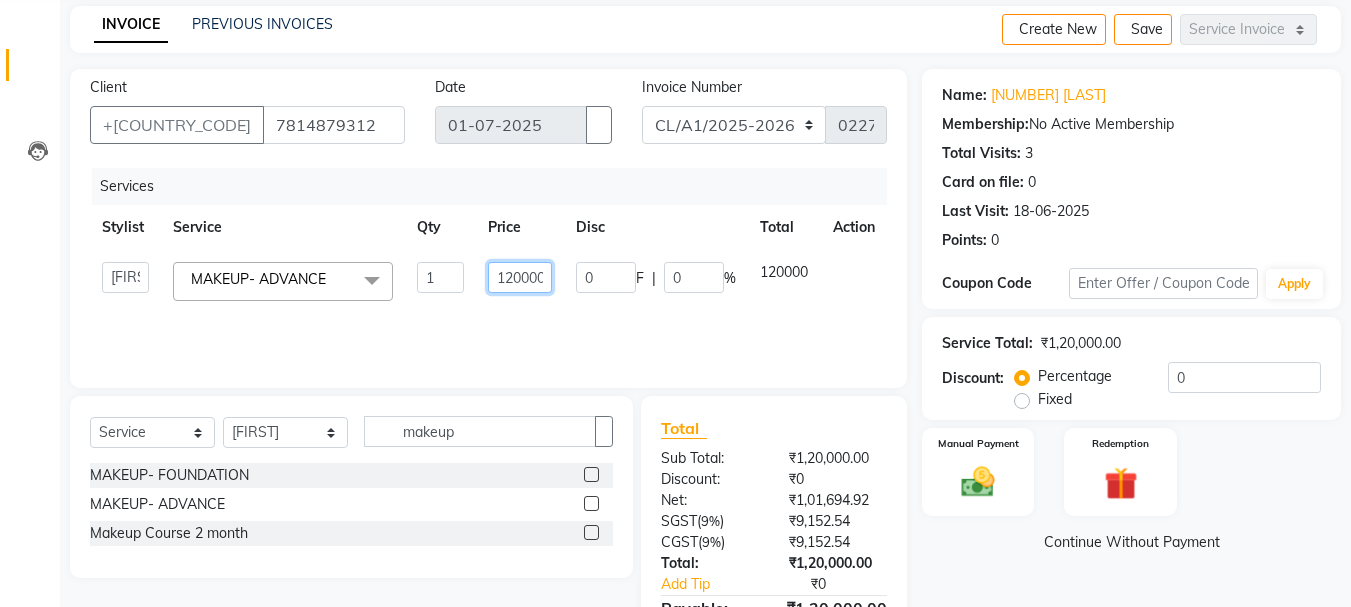 click on "120000" at bounding box center [440, 277] 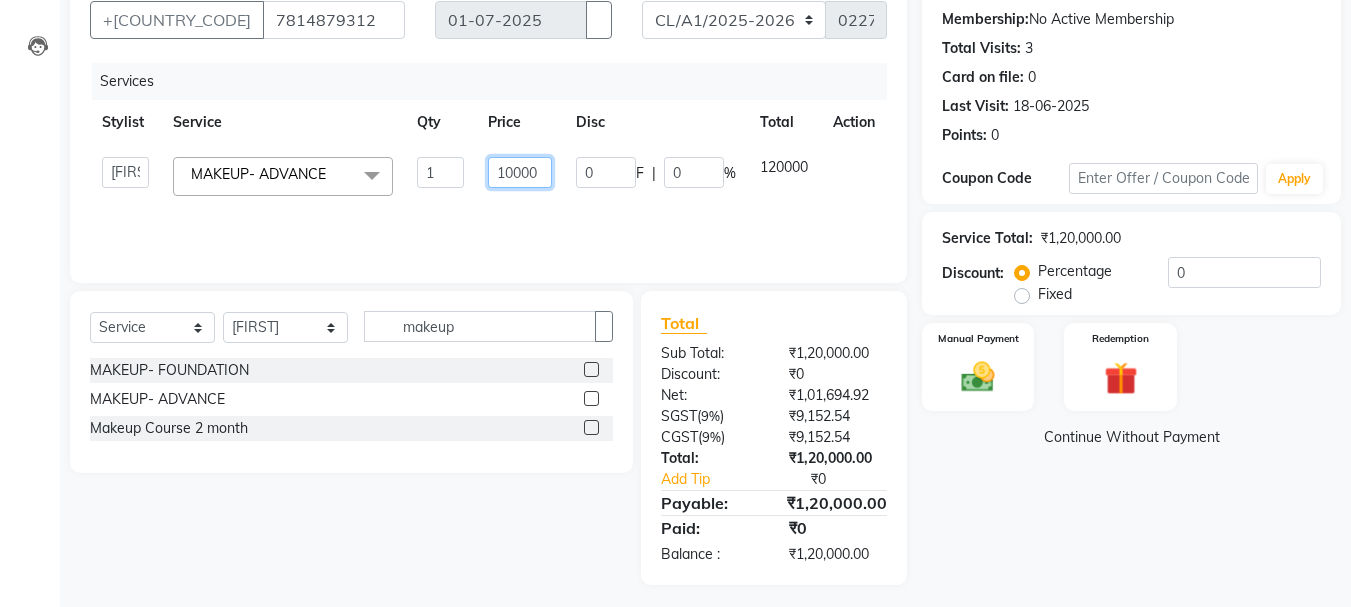 scroll, scrollTop: 193, scrollLeft: 0, axis: vertical 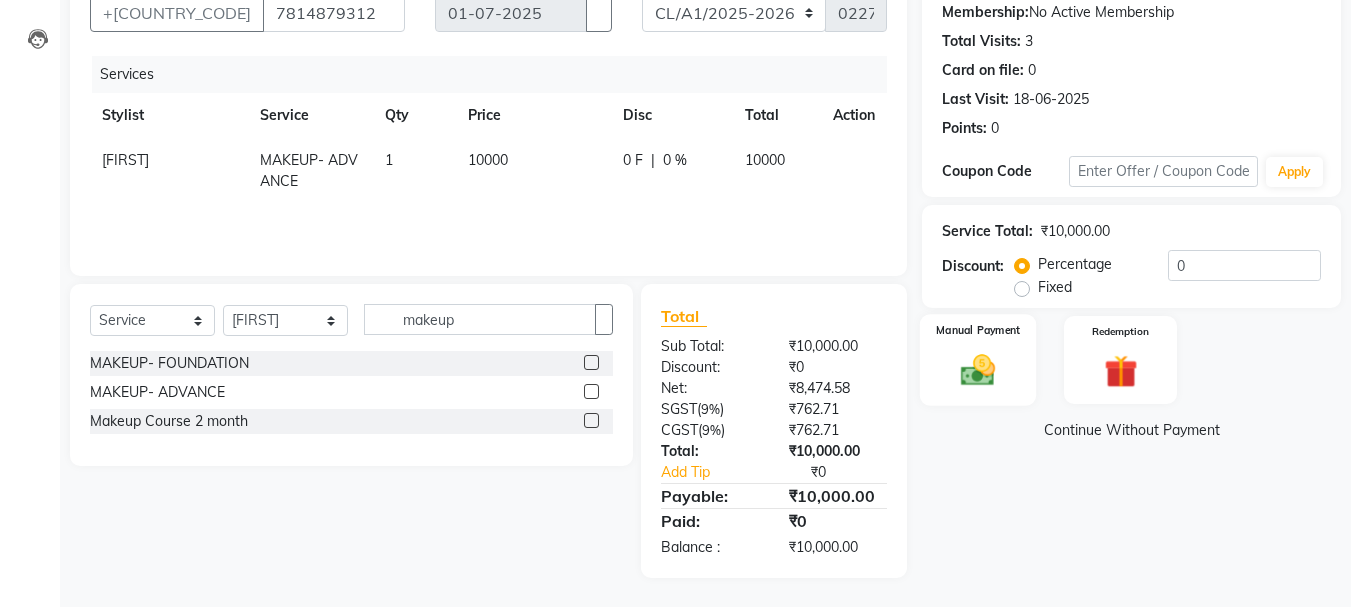 click at bounding box center (978, 370) 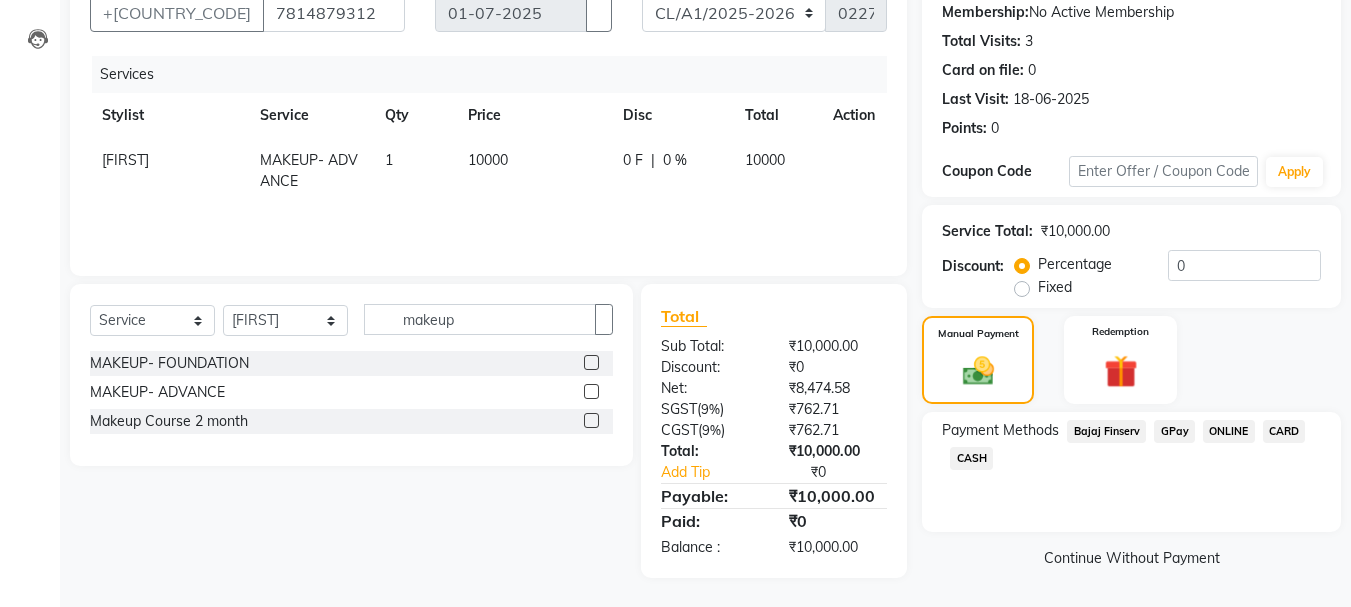 click on "GPay" at bounding box center (1106, 431) 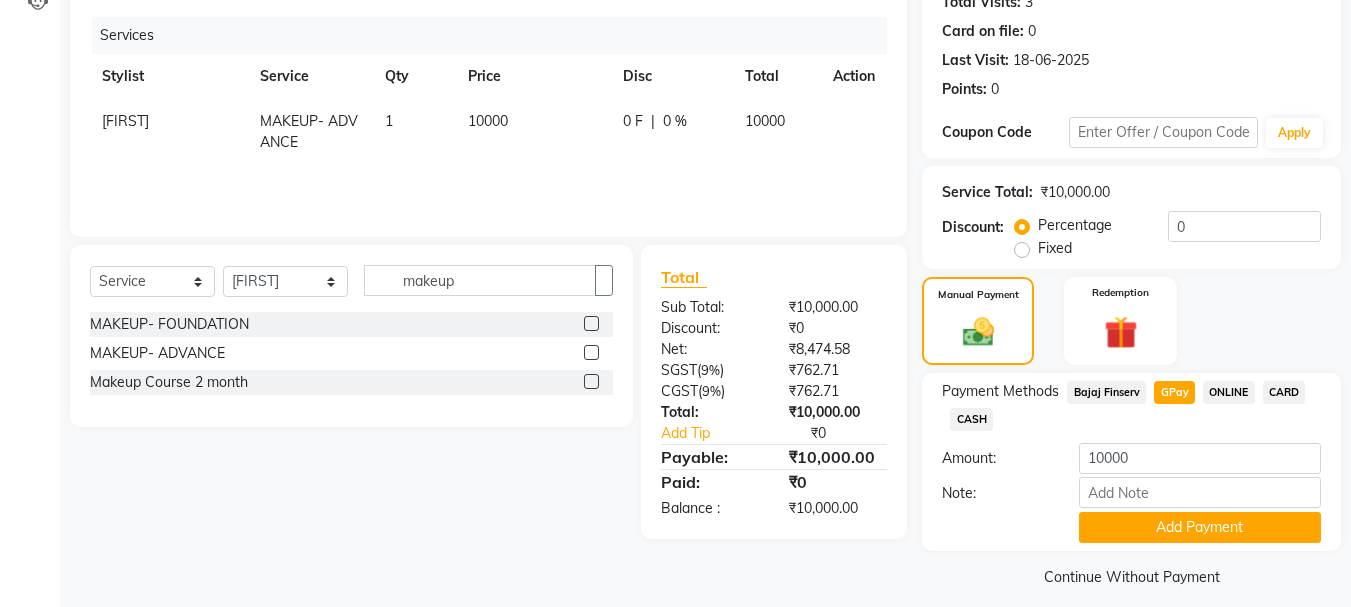 scroll, scrollTop: 252, scrollLeft: 0, axis: vertical 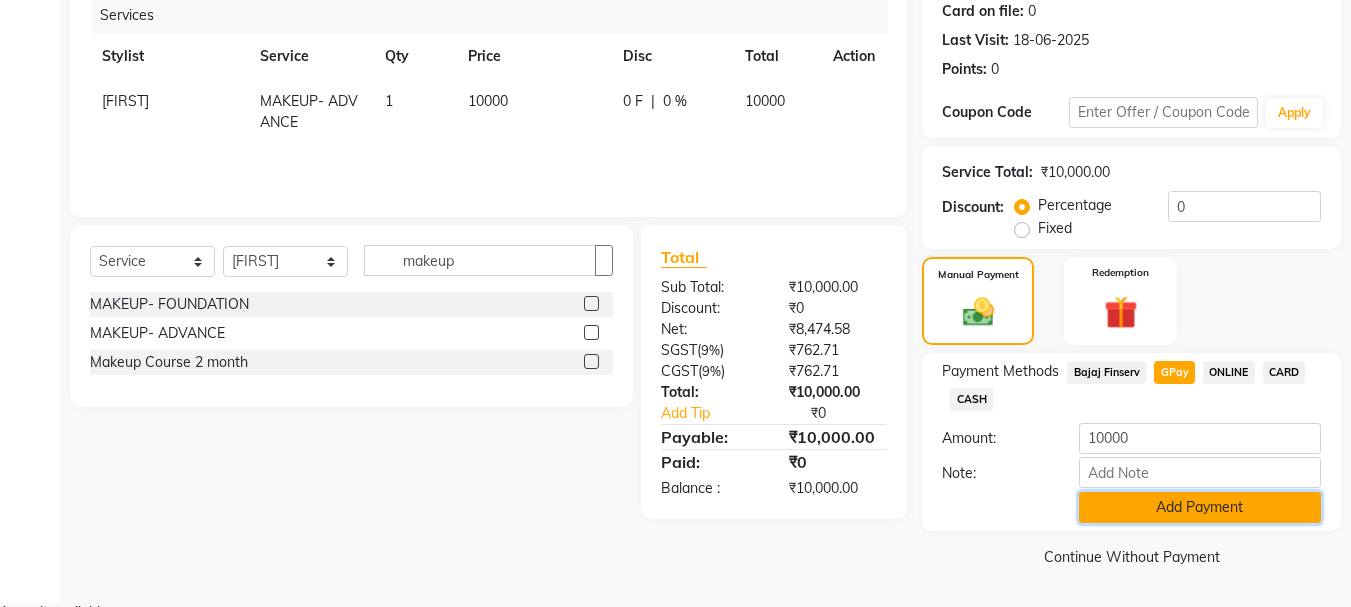 click on "Add Payment" at bounding box center [1200, 507] 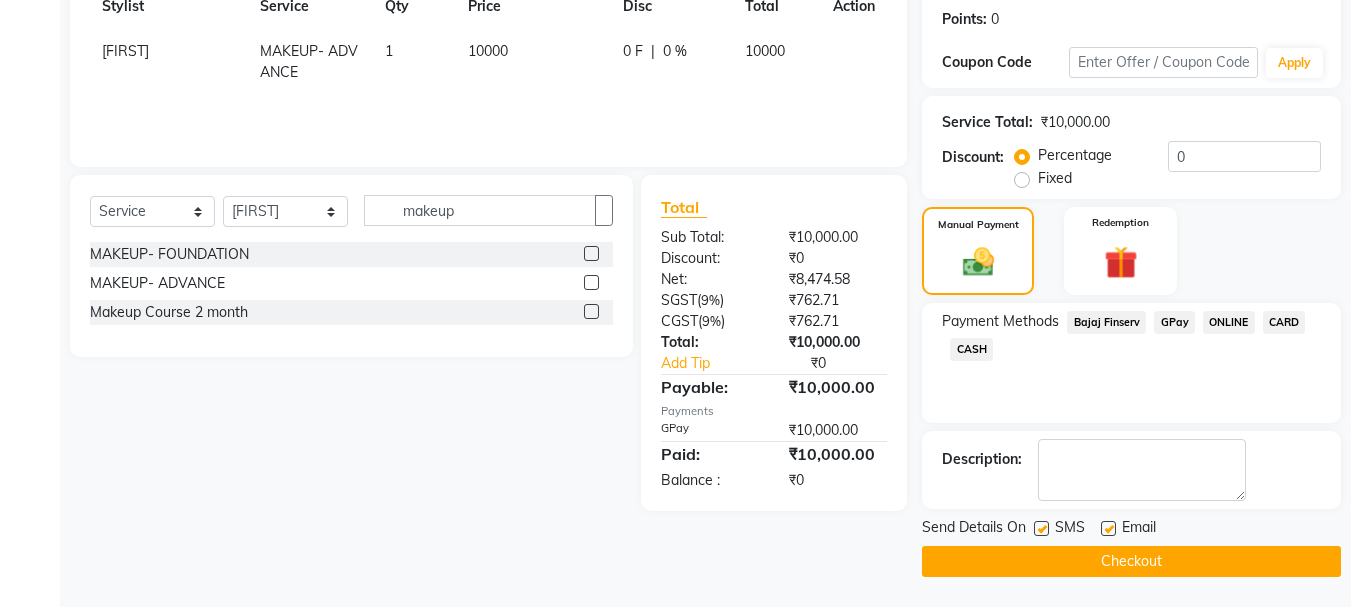 scroll, scrollTop: 309, scrollLeft: 0, axis: vertical 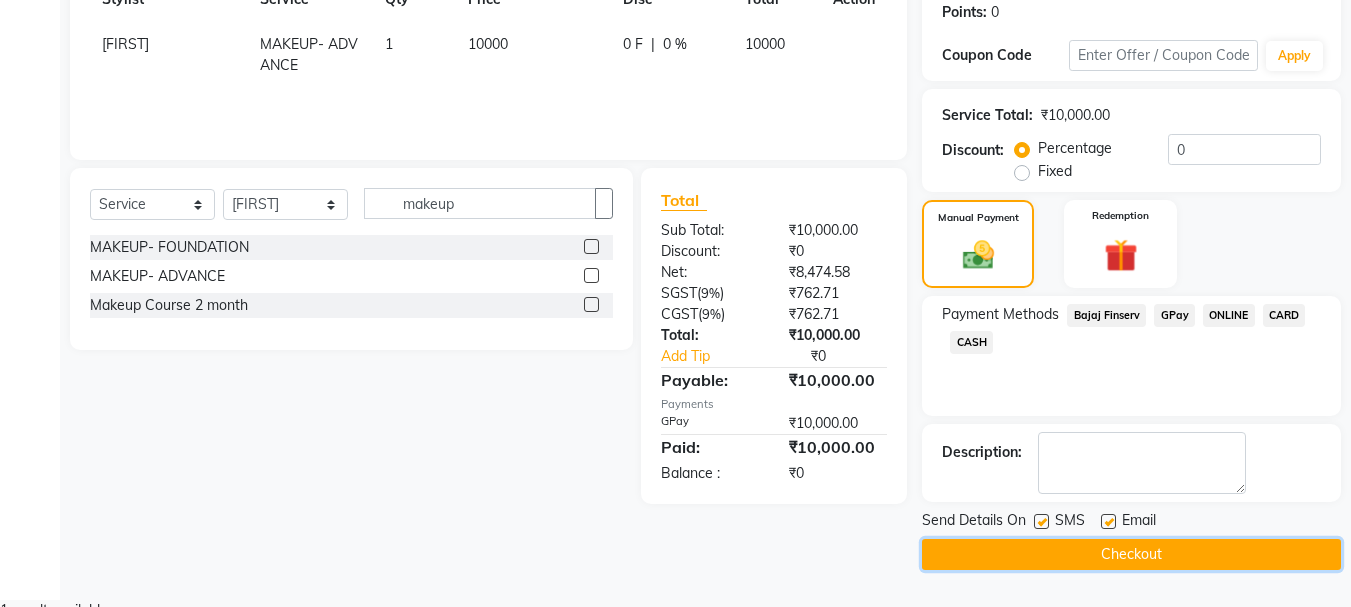 click on "Checkout" at bounding box center [1131, 554] 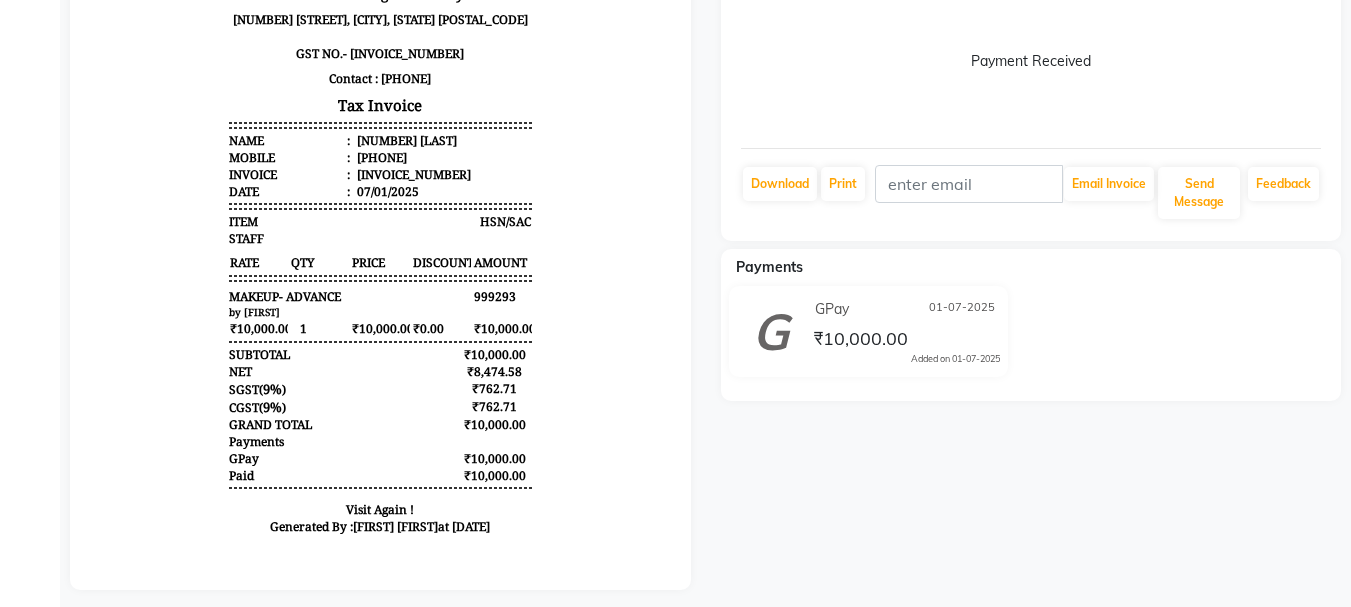 scroll, scrollTop: 279, scrollLeft: 0, axis: vertical 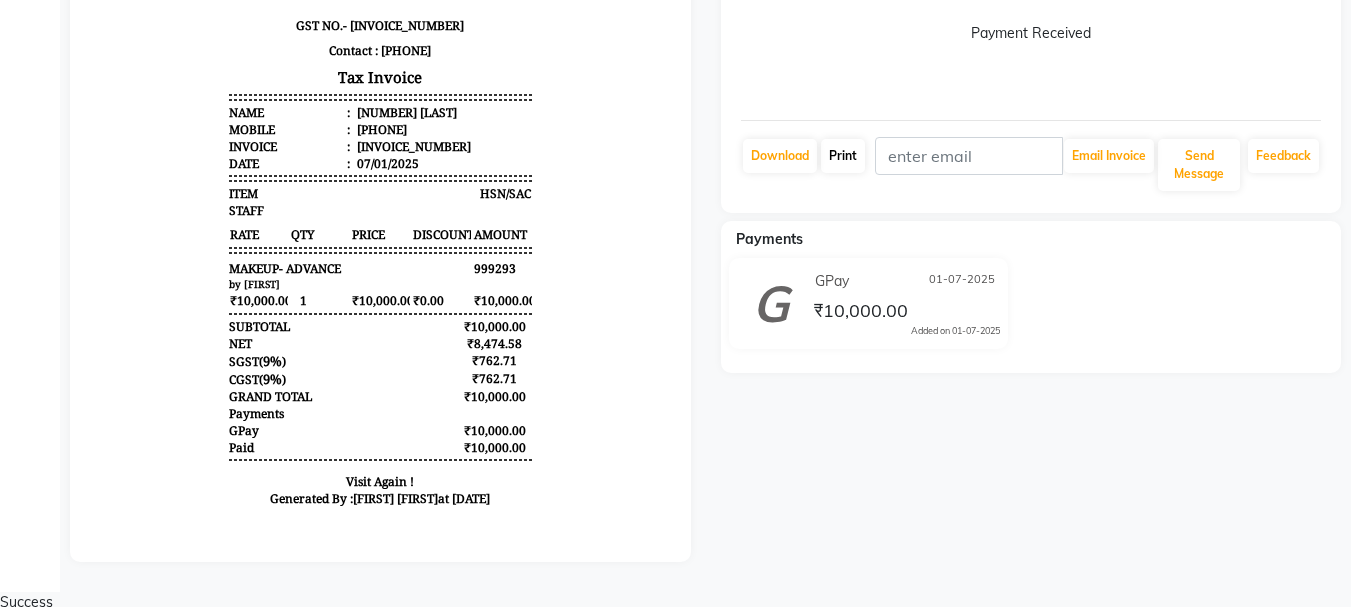 click on "Print" at bounding box center [780, 156] 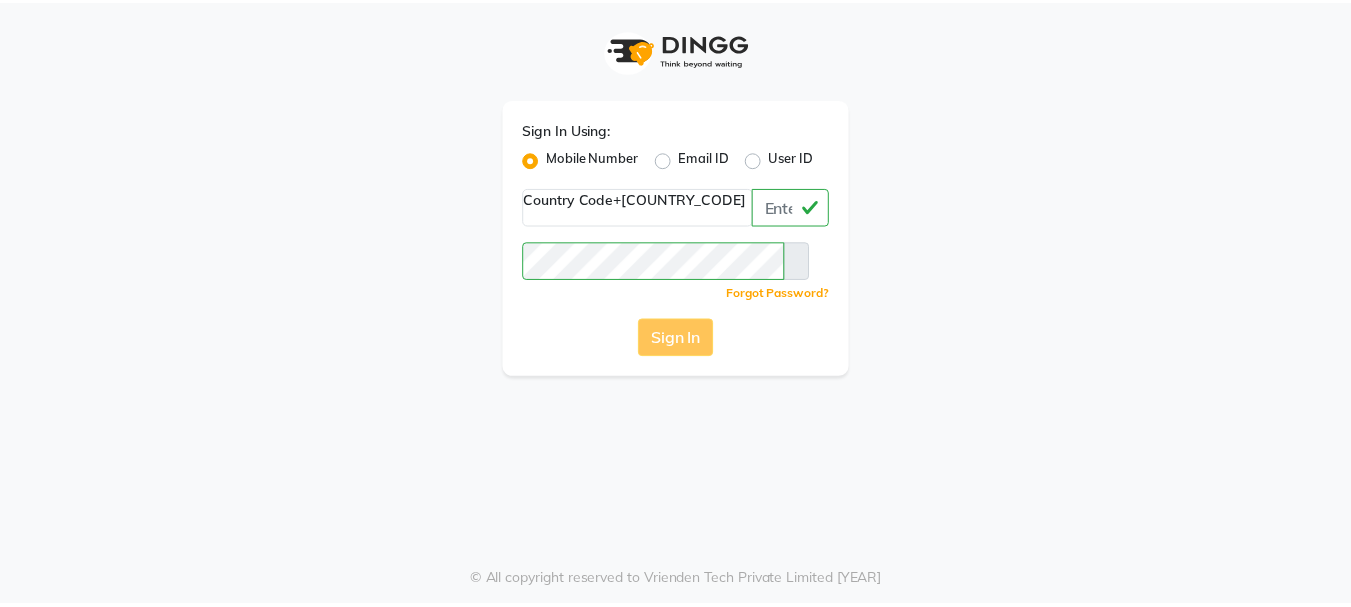 scroll, scrollTop: 0, scrollLeft: 0, axis: both 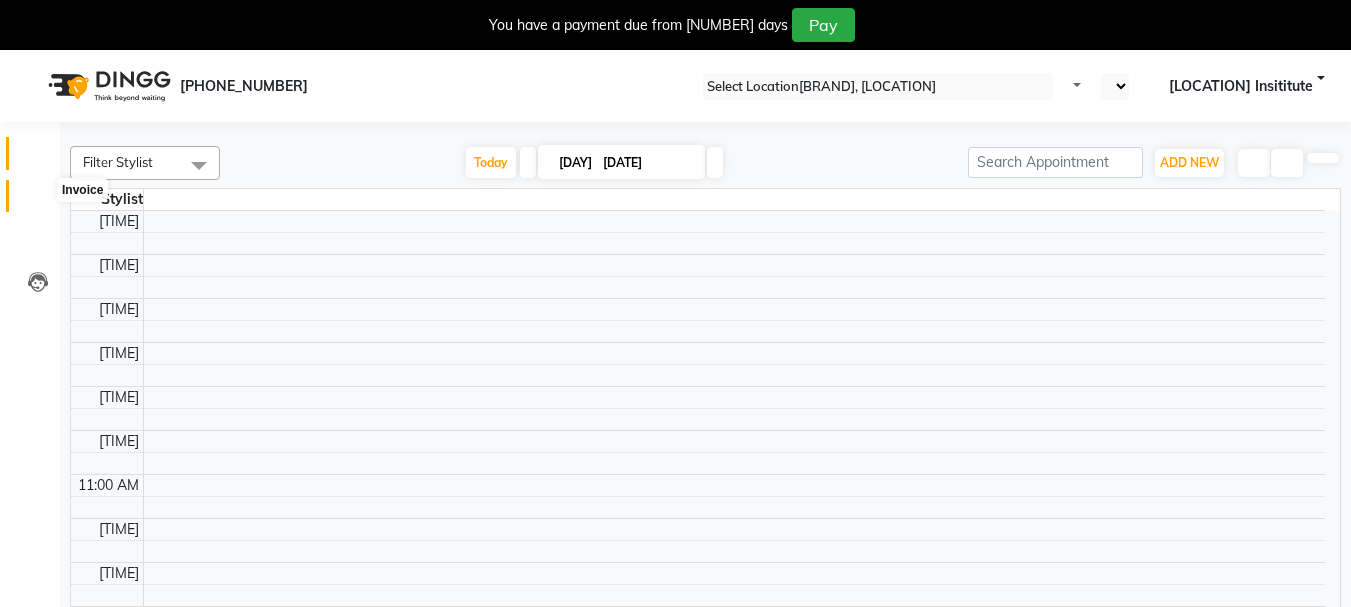 click at bounding box center (37, 201) 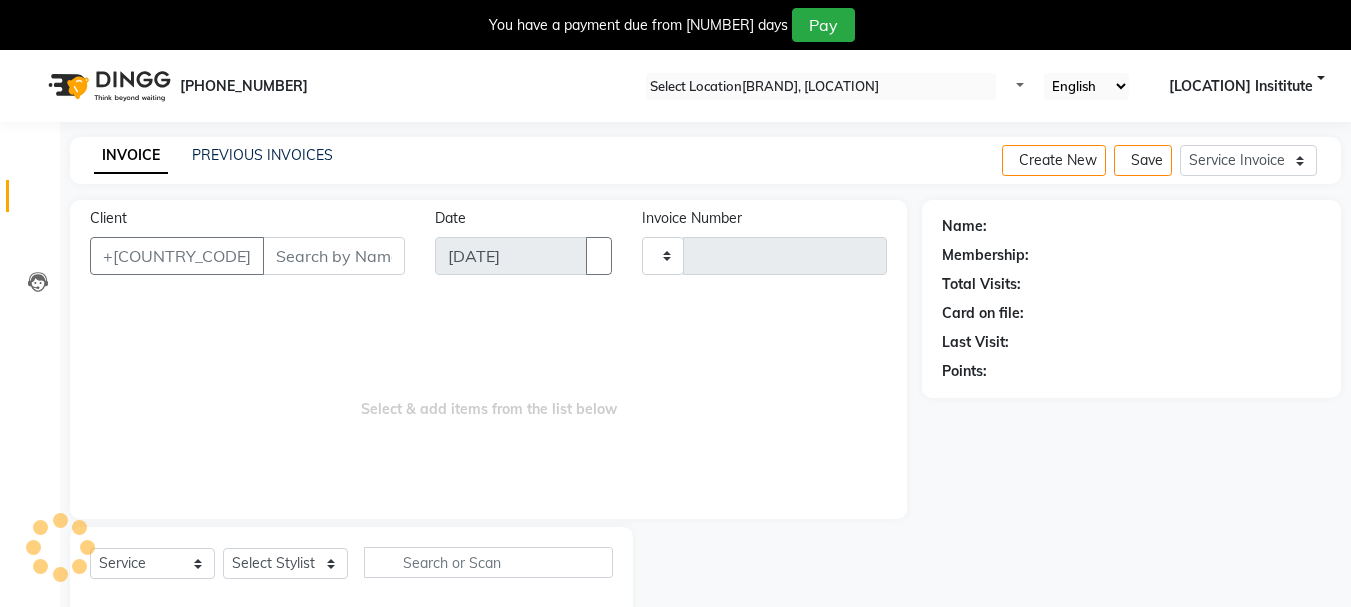 click on "INVOICE PREVIOUS INVOICES Create New Save Service Invoice Product Invoice" at bounding box center (705, 160) 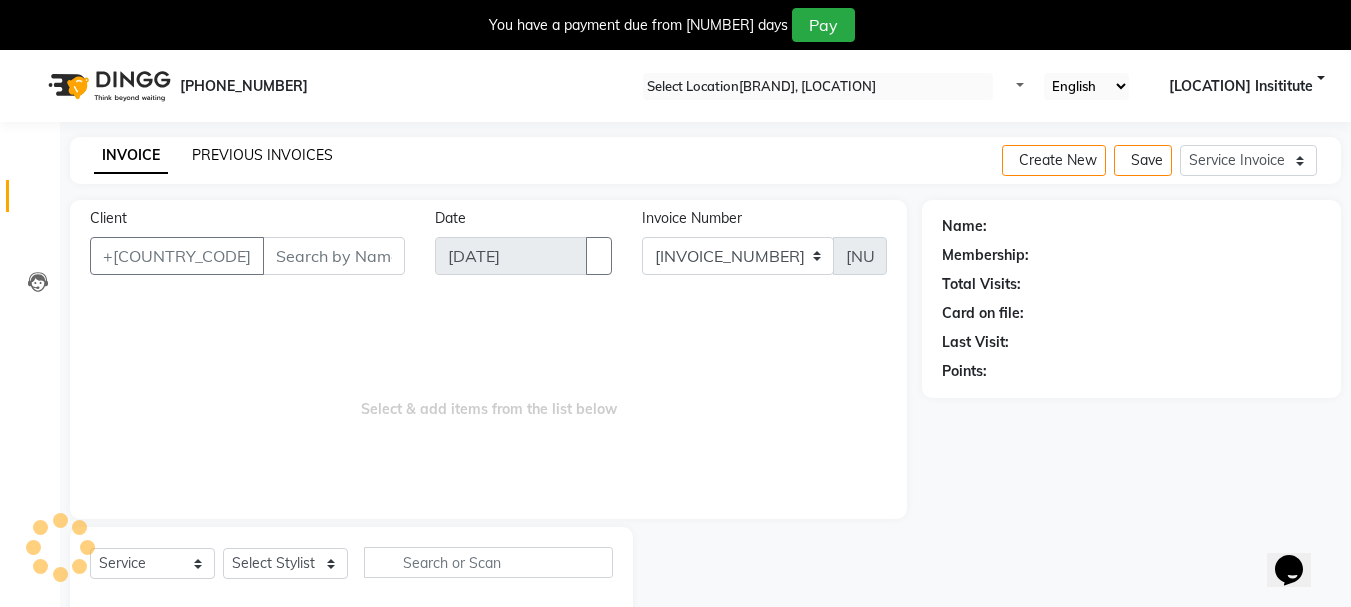 scroll, scrollTop: 0, scrollLeft: 0, axis: both 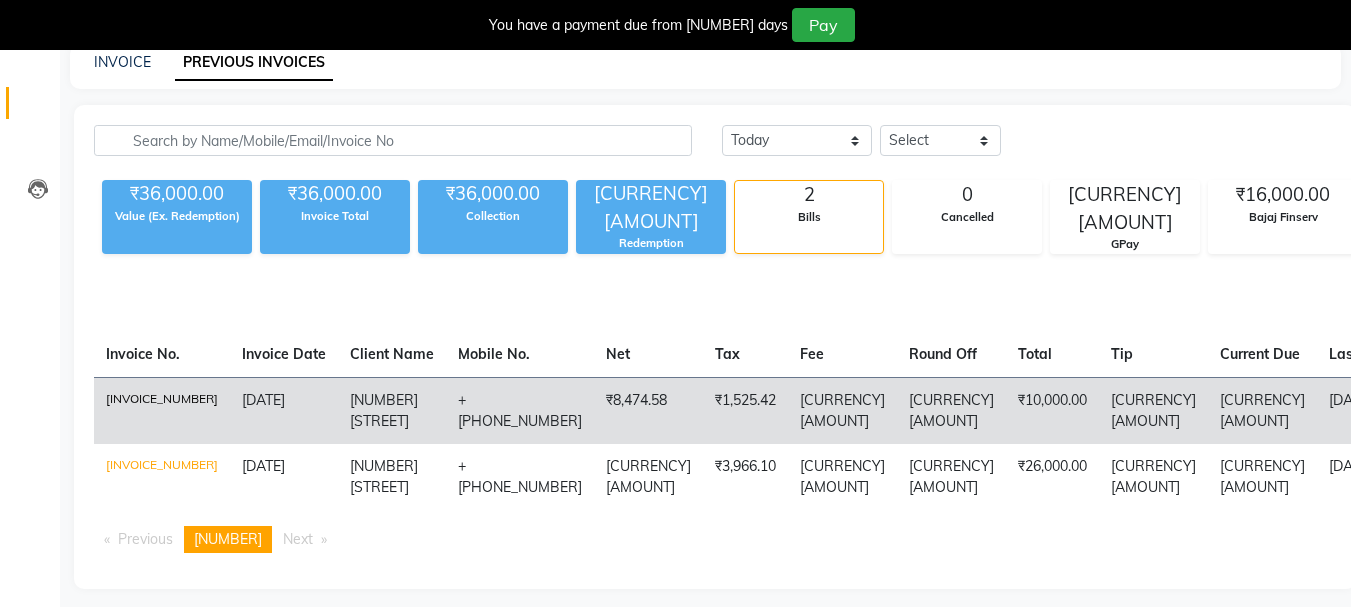 click on "[INVOICE_NUMBER]" at bounding box center [162, 411] 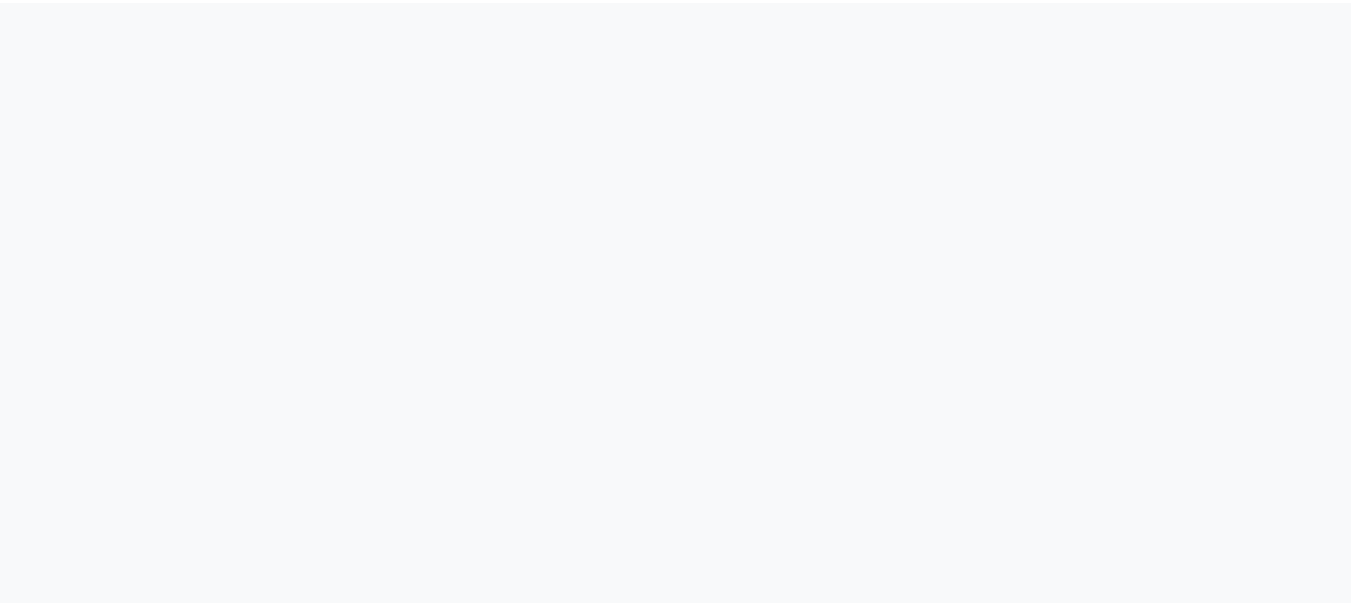 scroll, scrollTop: 0, scrollLeft: 0, axis: both 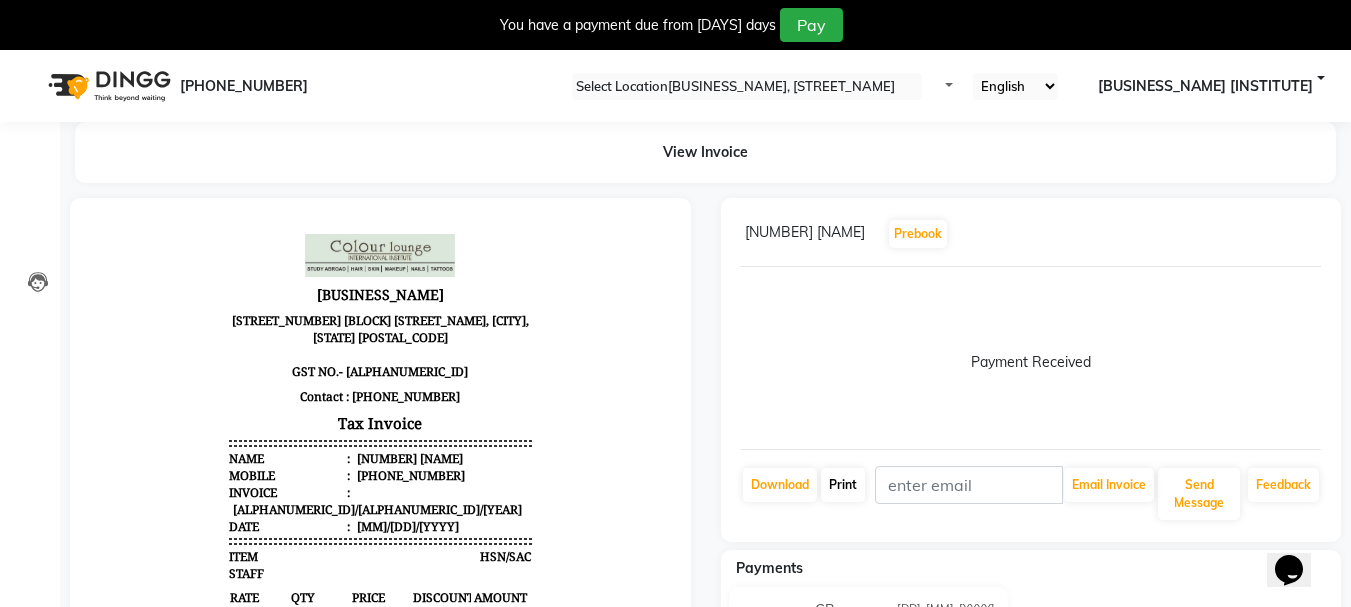 click on "Print" at bounding box center (780, 485) 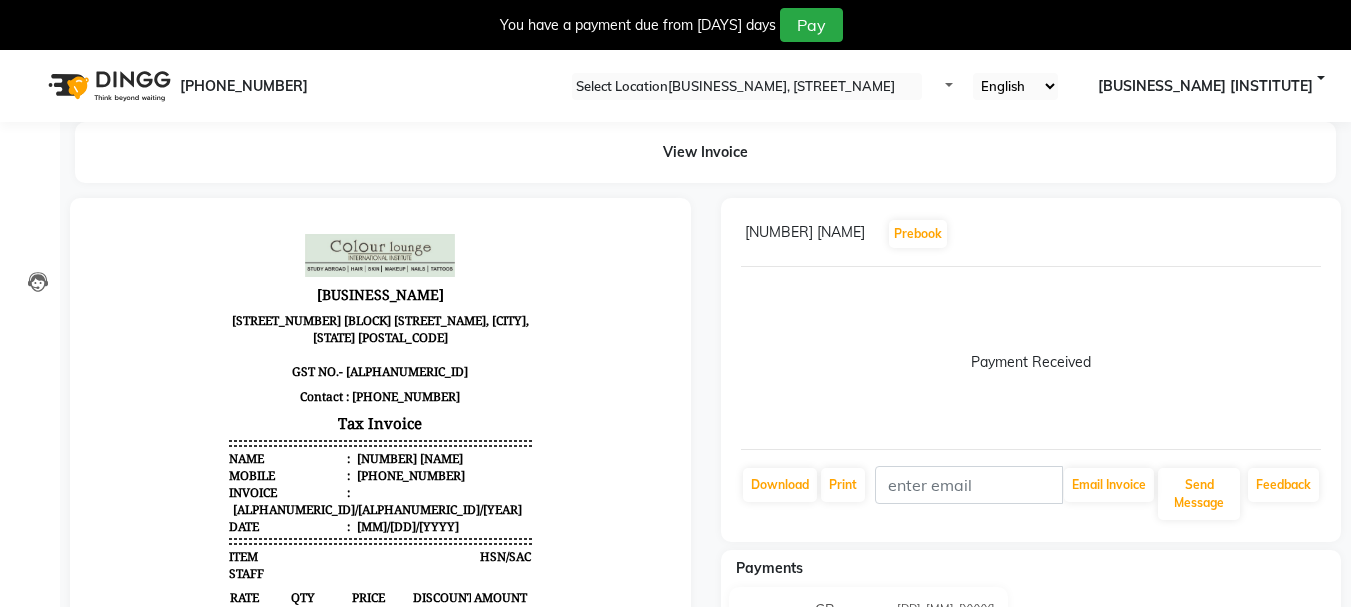 click at bounding box center (1335, 8) 